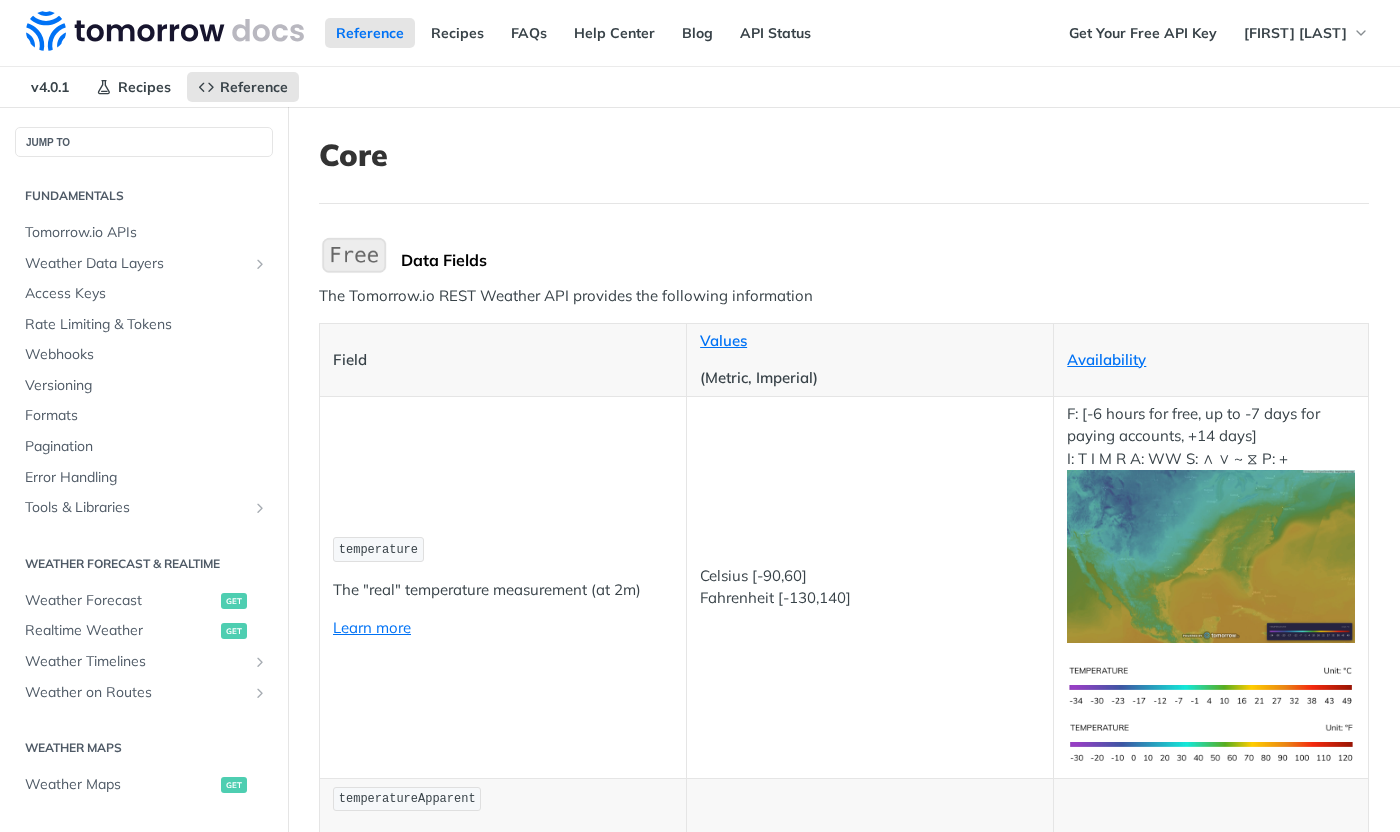scroll, scrollTop: 0, scrollLeft: 0, axis: both 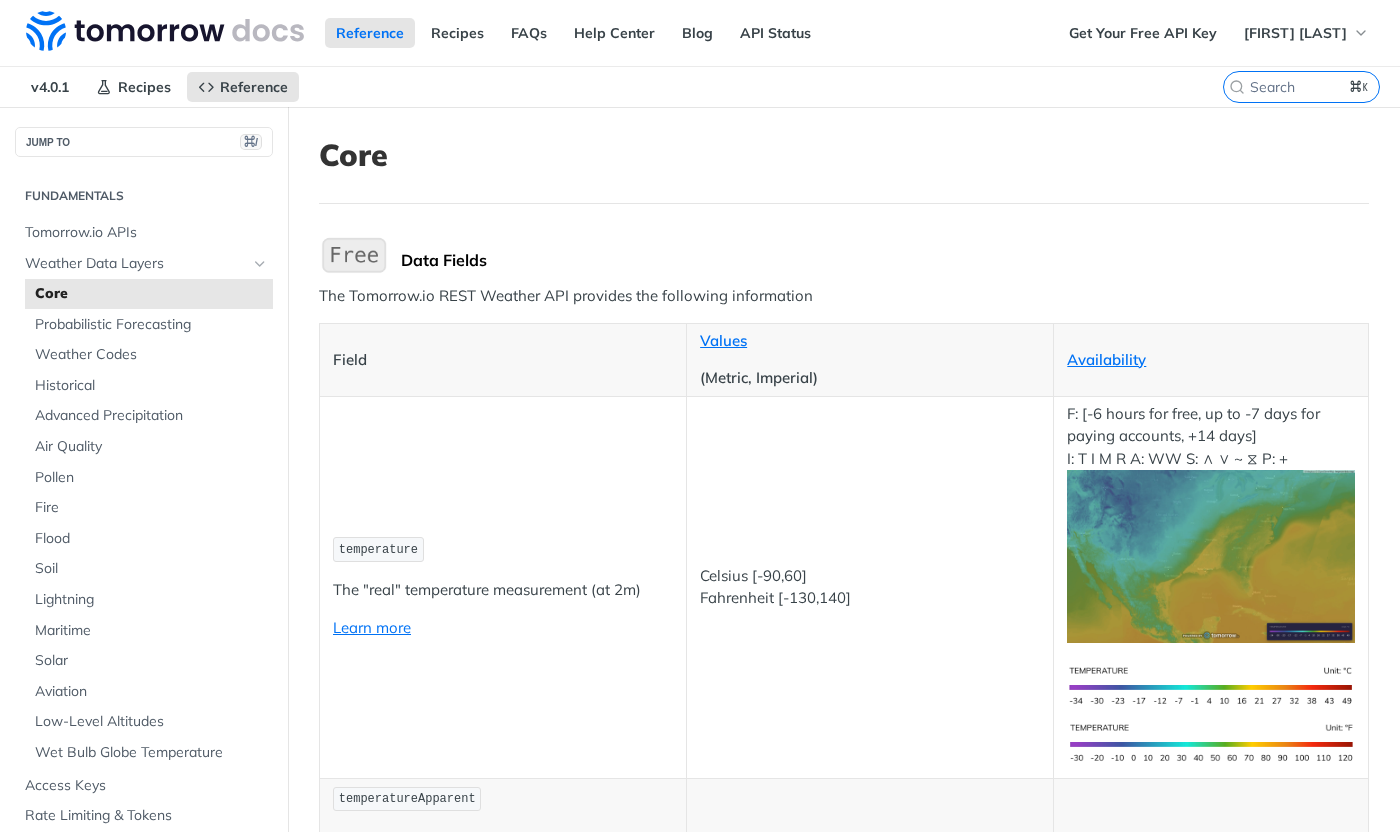 click at bounding box center [1211, 556] 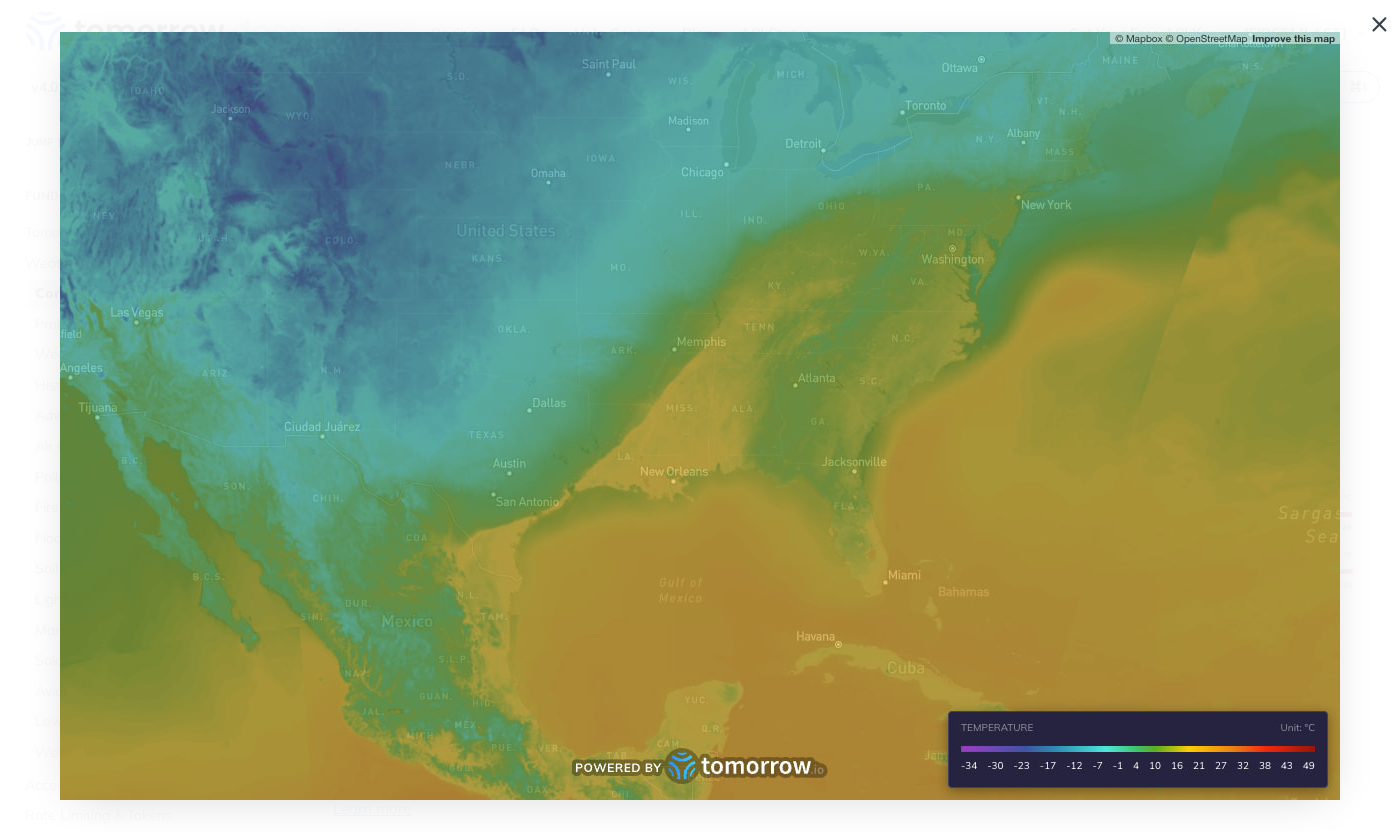 click at bounding box center (700, 416) 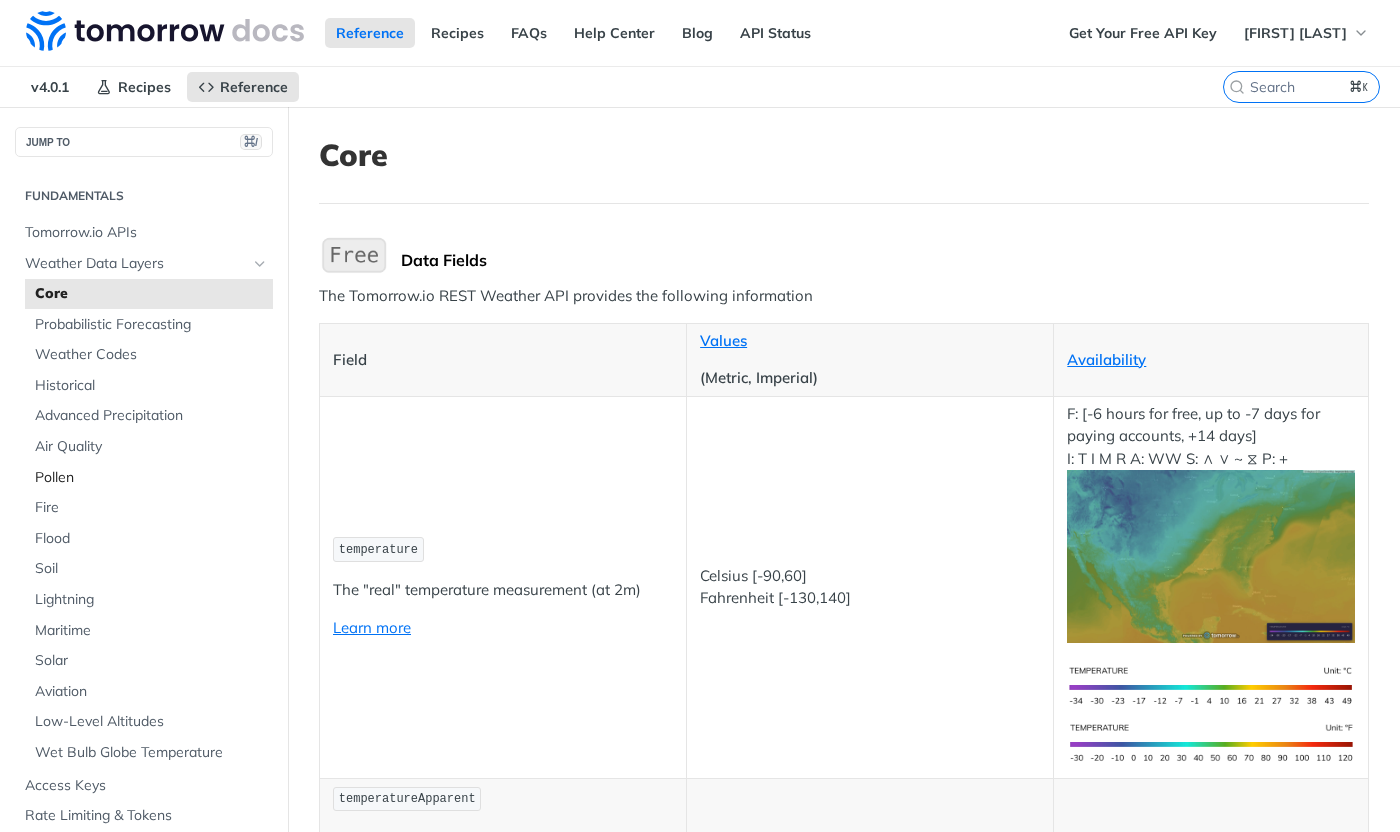 click on "Pollen" at bounding box center [151, 478] 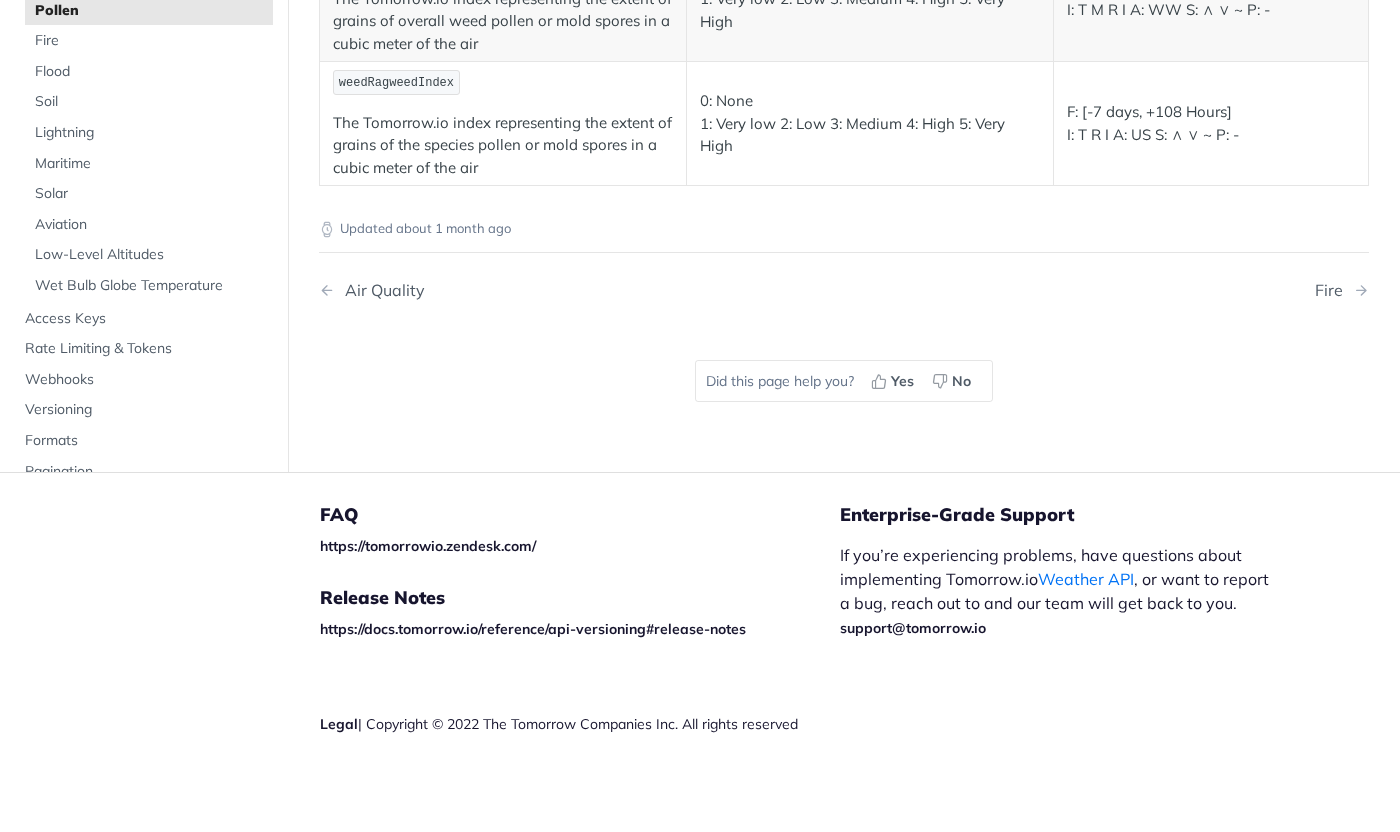 scroll, scrollTop: 0, scrollLeft: 0, axis: both 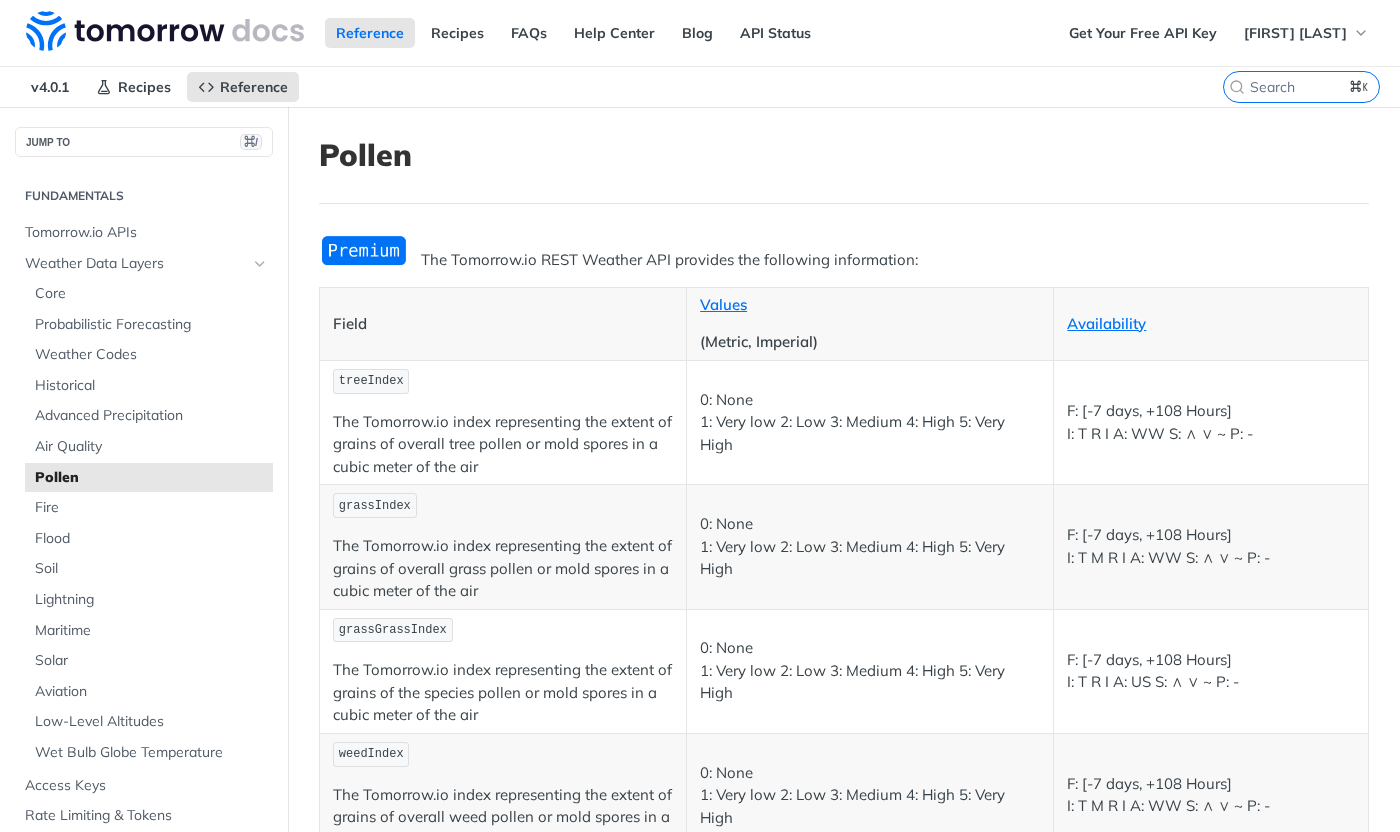 click at bounding box center (364, 250) 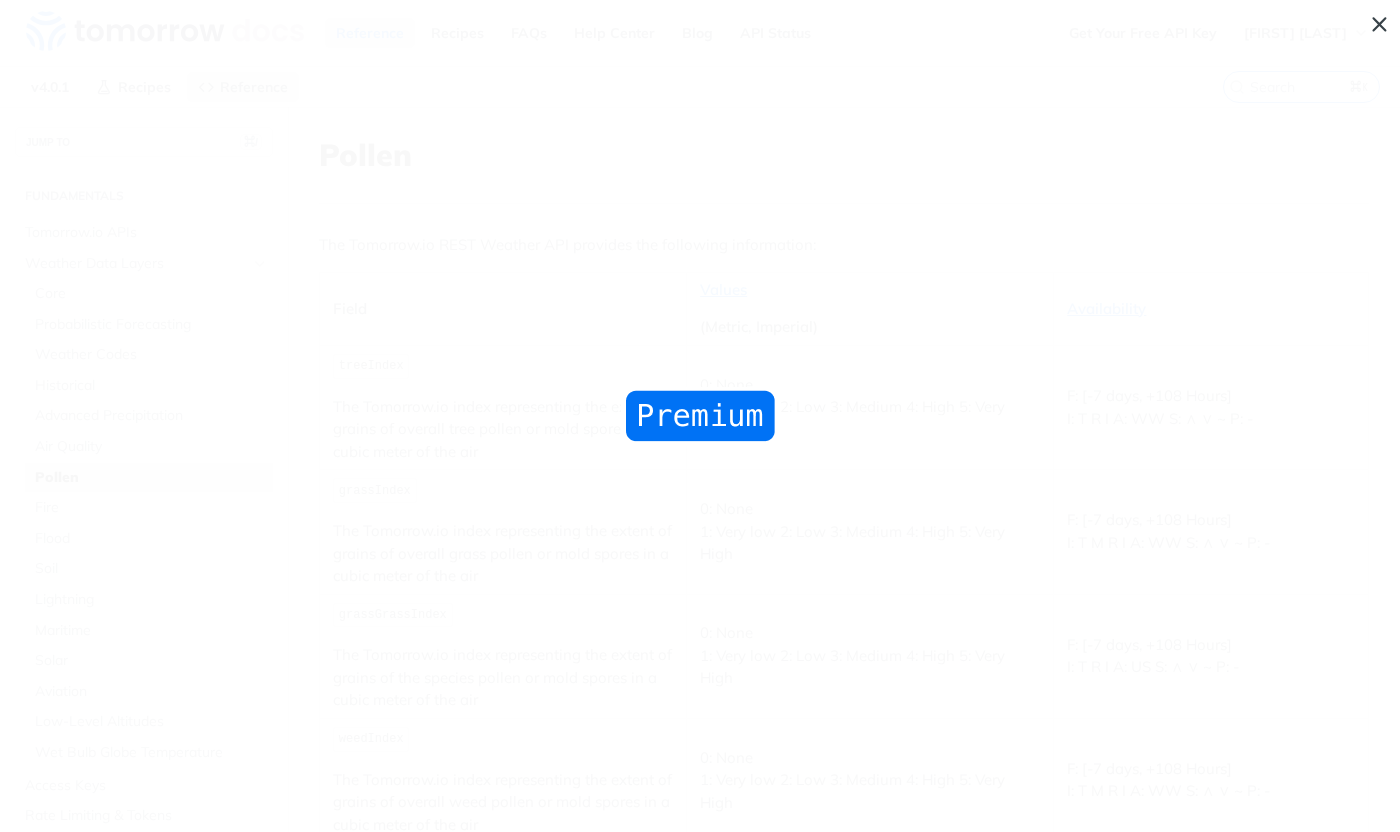 click at bounding box center (700, 416) 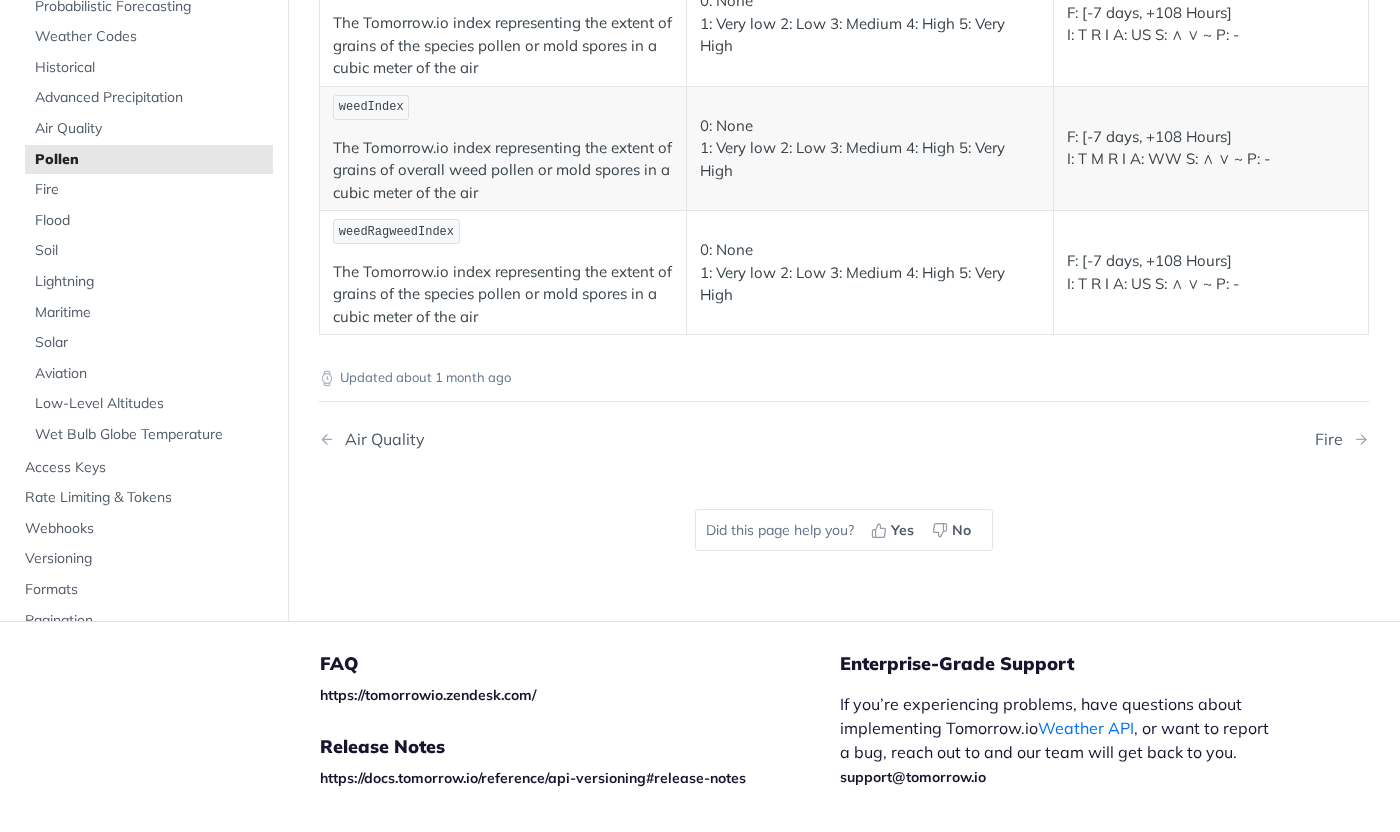 scroll, scrollTop: 646, scrollLeft: 0, axis: vertical 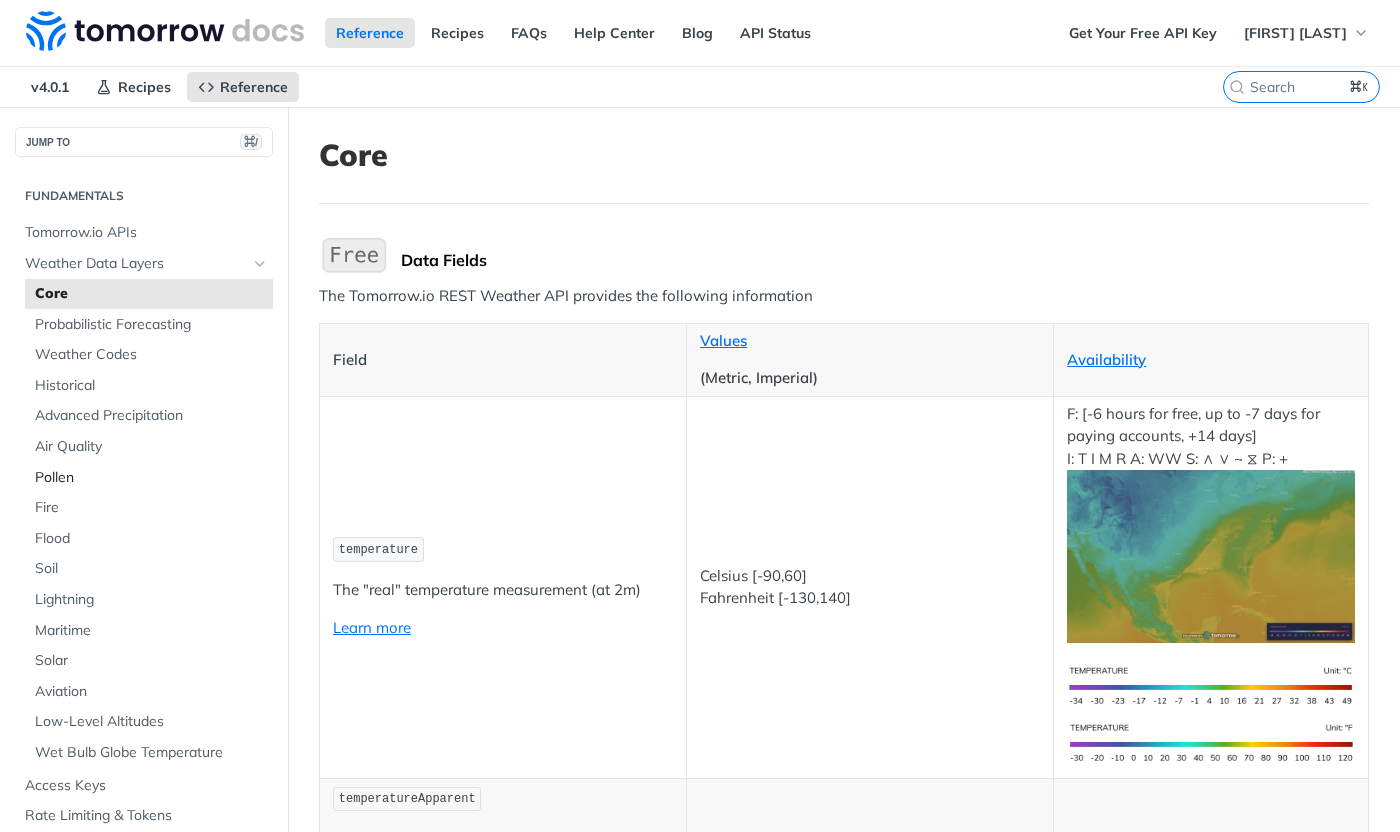 click on "Pollen" at bounding box center [151, 478] 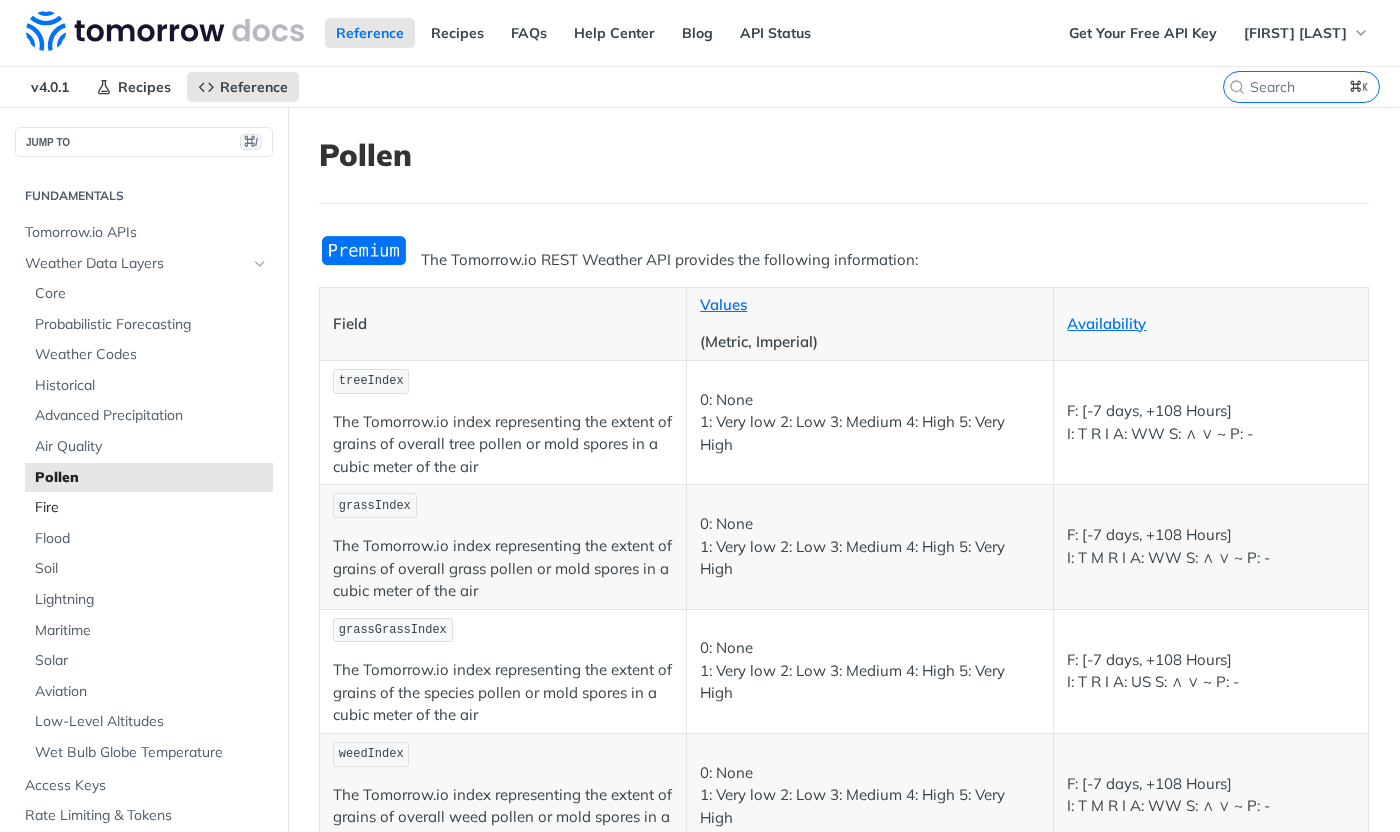 click on "Fire" at bounding box center [151, 508] 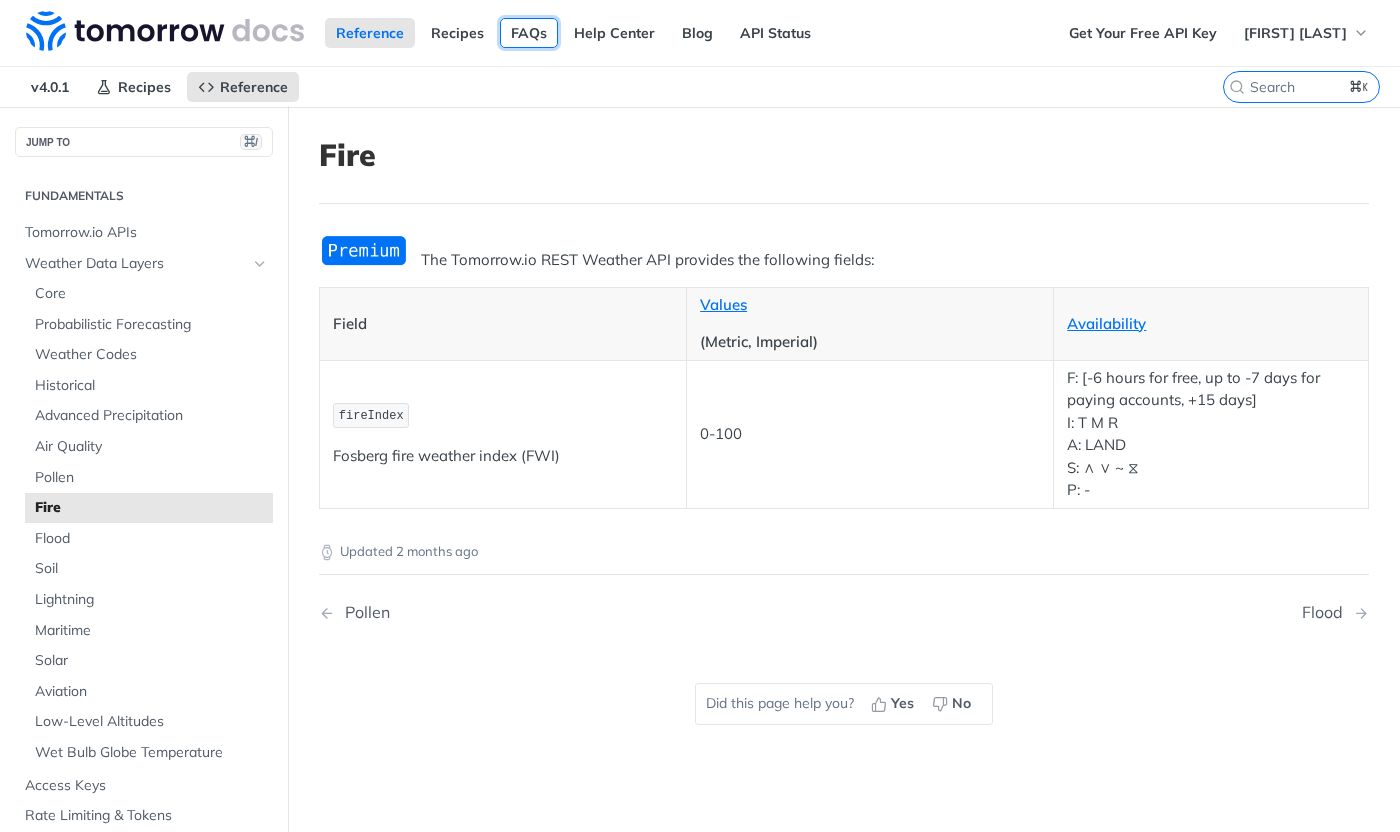 click on "FAQs" at bounding box center (529, 33) 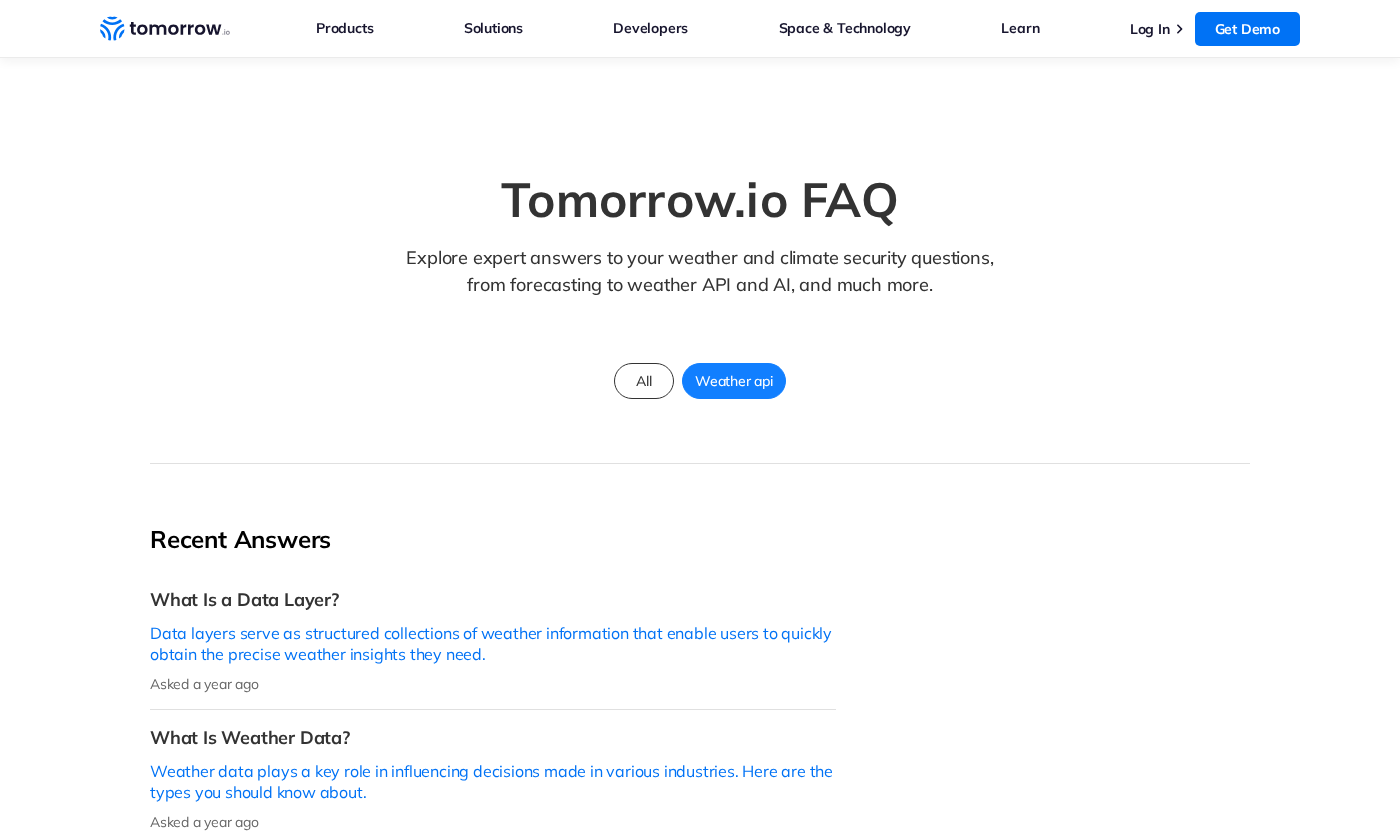 scroll, scrollTop: 0, scrollLeft: 0, axis: both 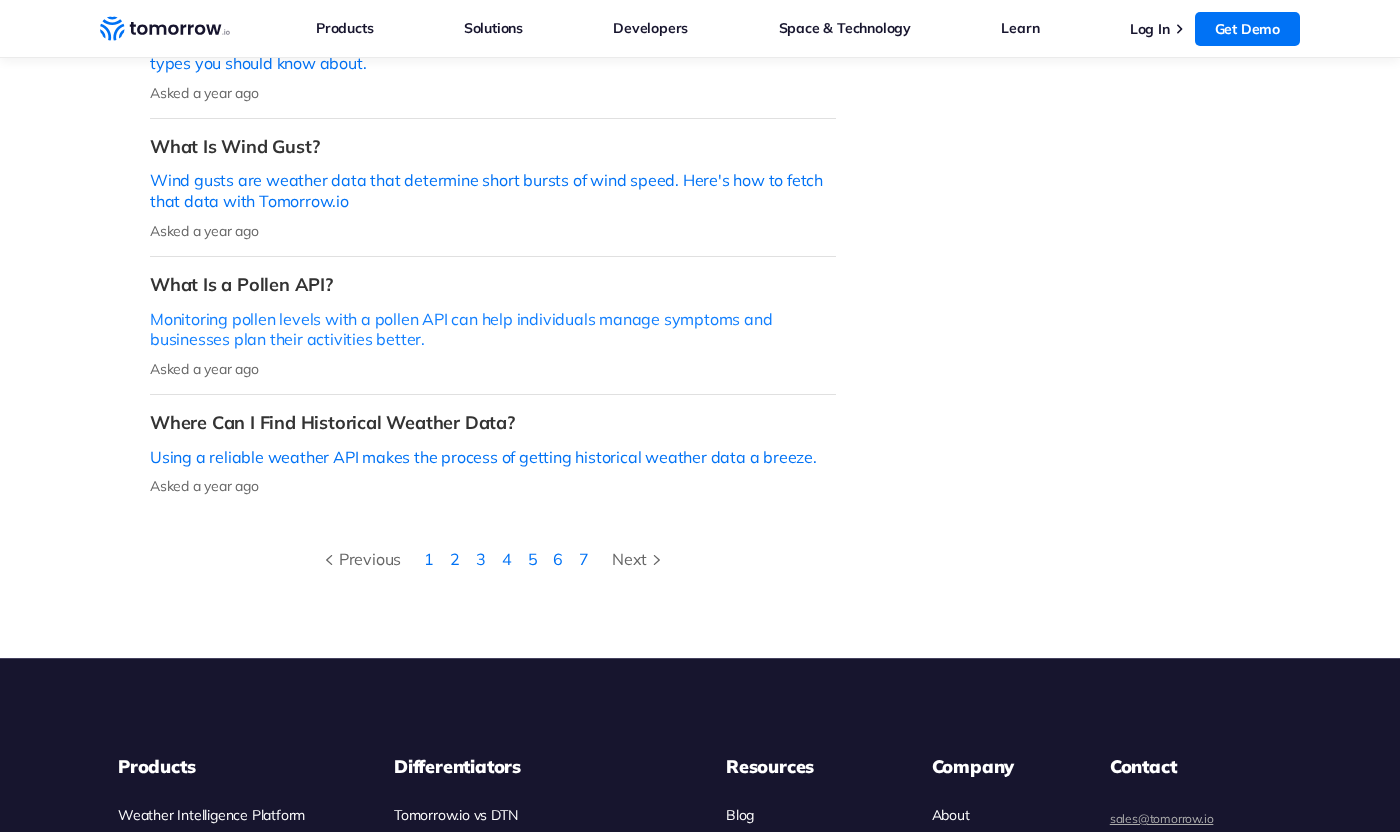 click on "What Is a Pollen API?" at bounding box center (493, 284) 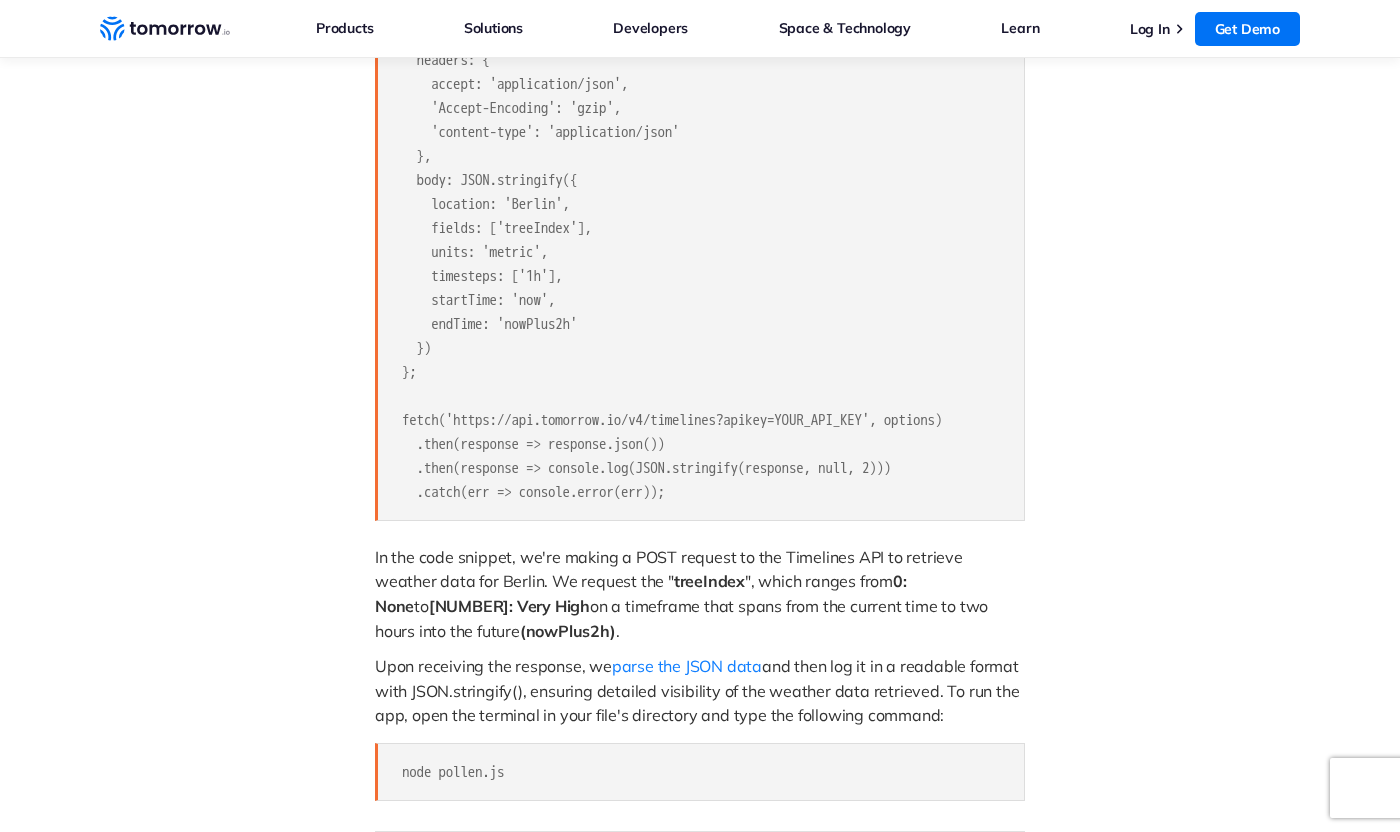scroll, scrollTop: 0, scrollLeft: 0, axis: both 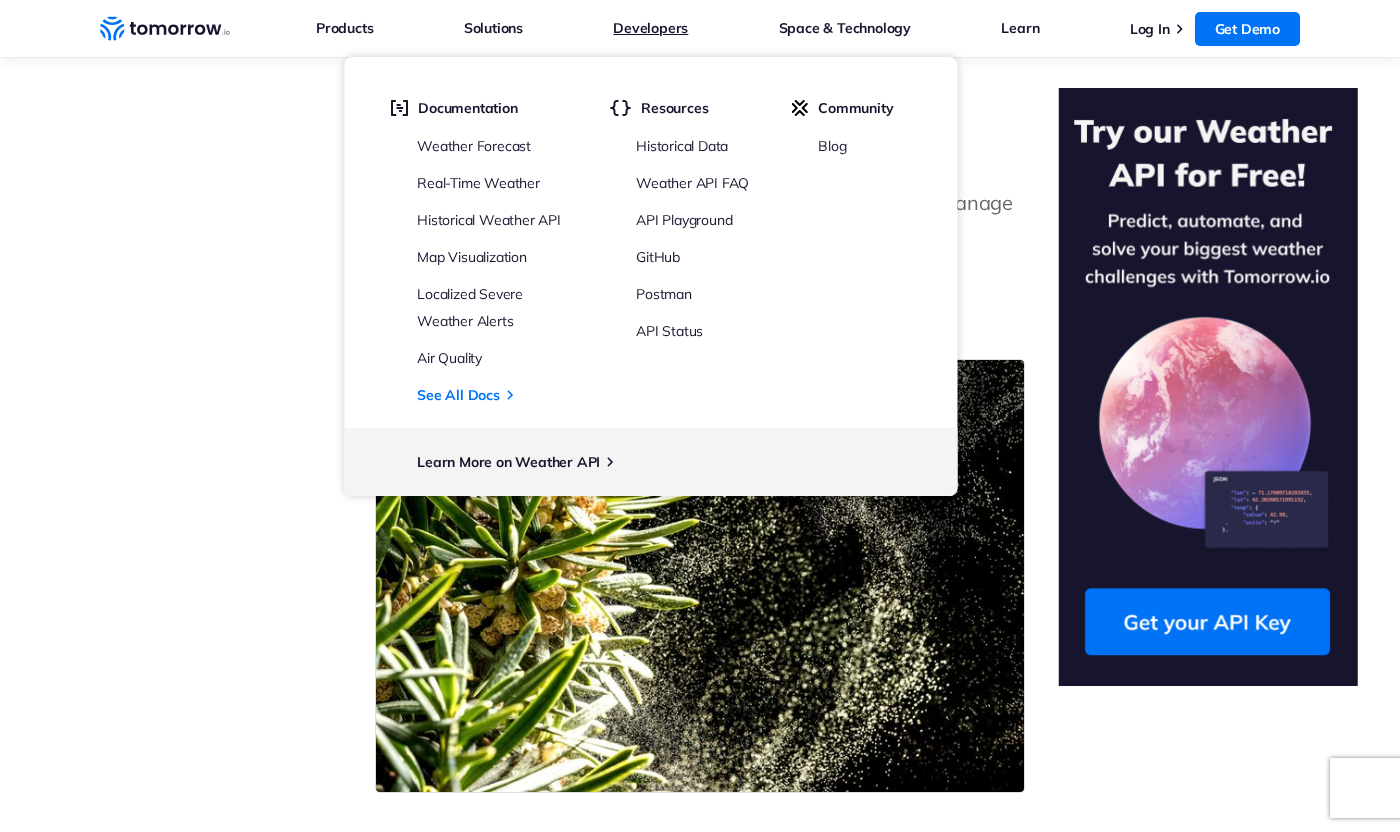 click on "Developers" at bounding box center [650, 28] 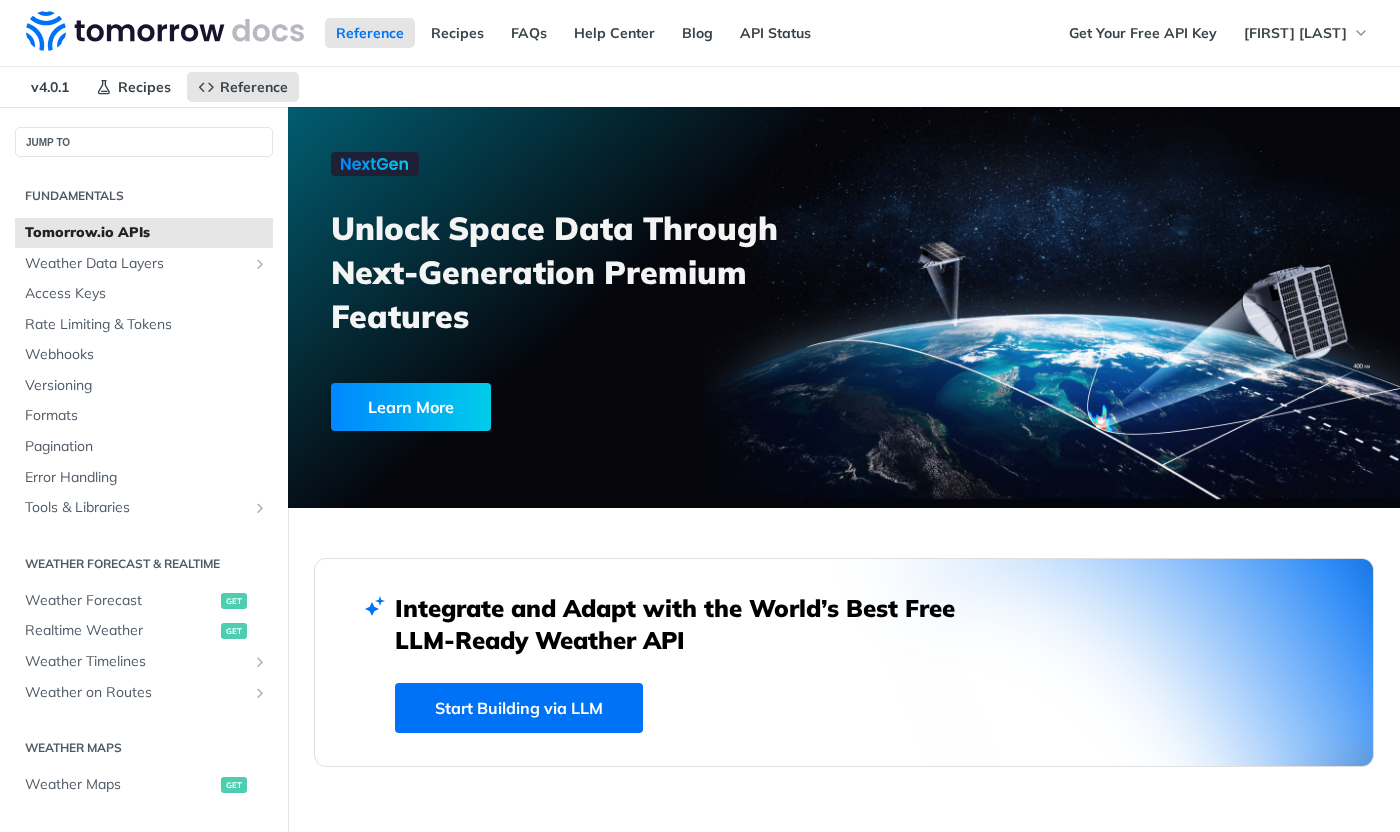 scroll, scrollTop: 0, scrollLeft: 0, axis: both 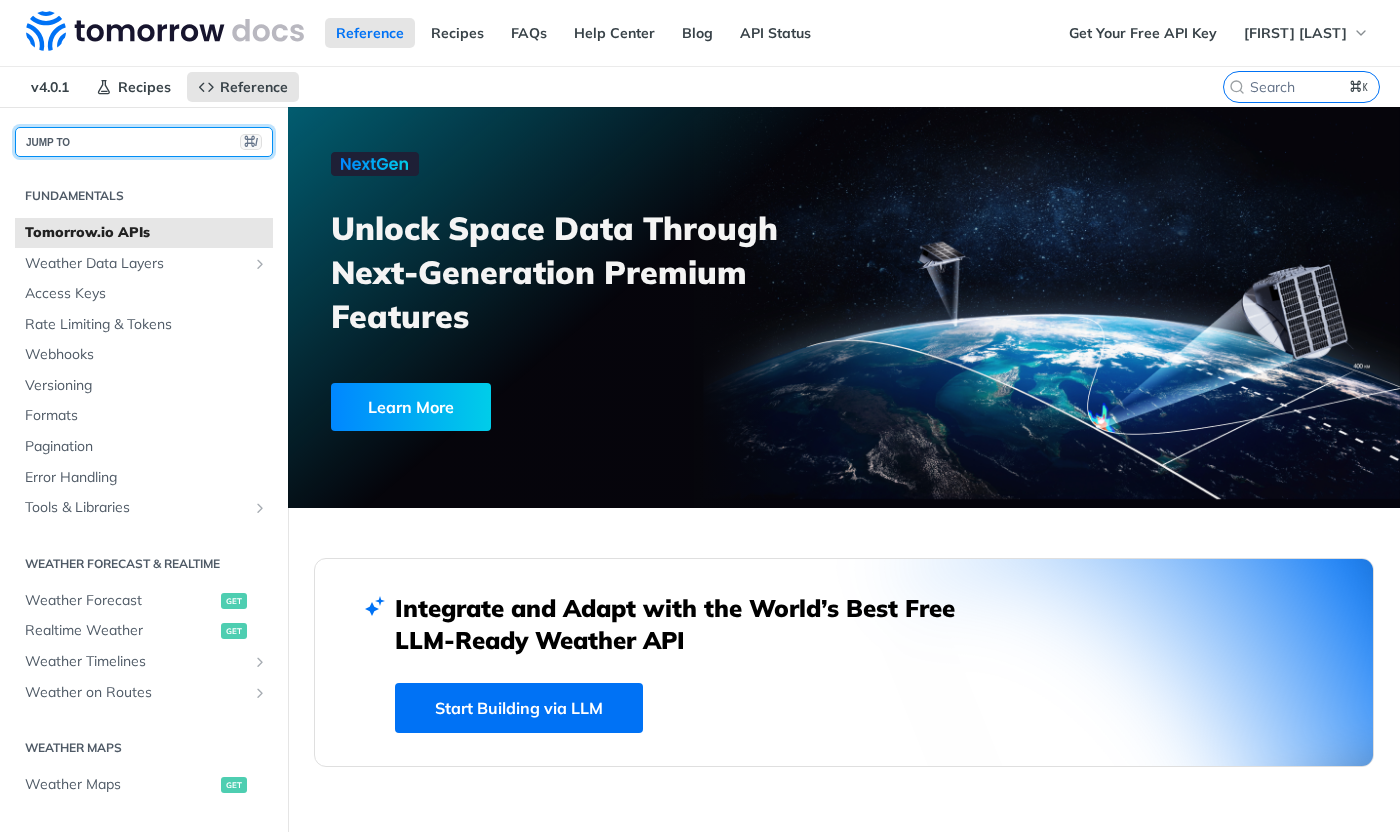 click on "JUMP TO ⌘/" at bounding box center (144, 142) 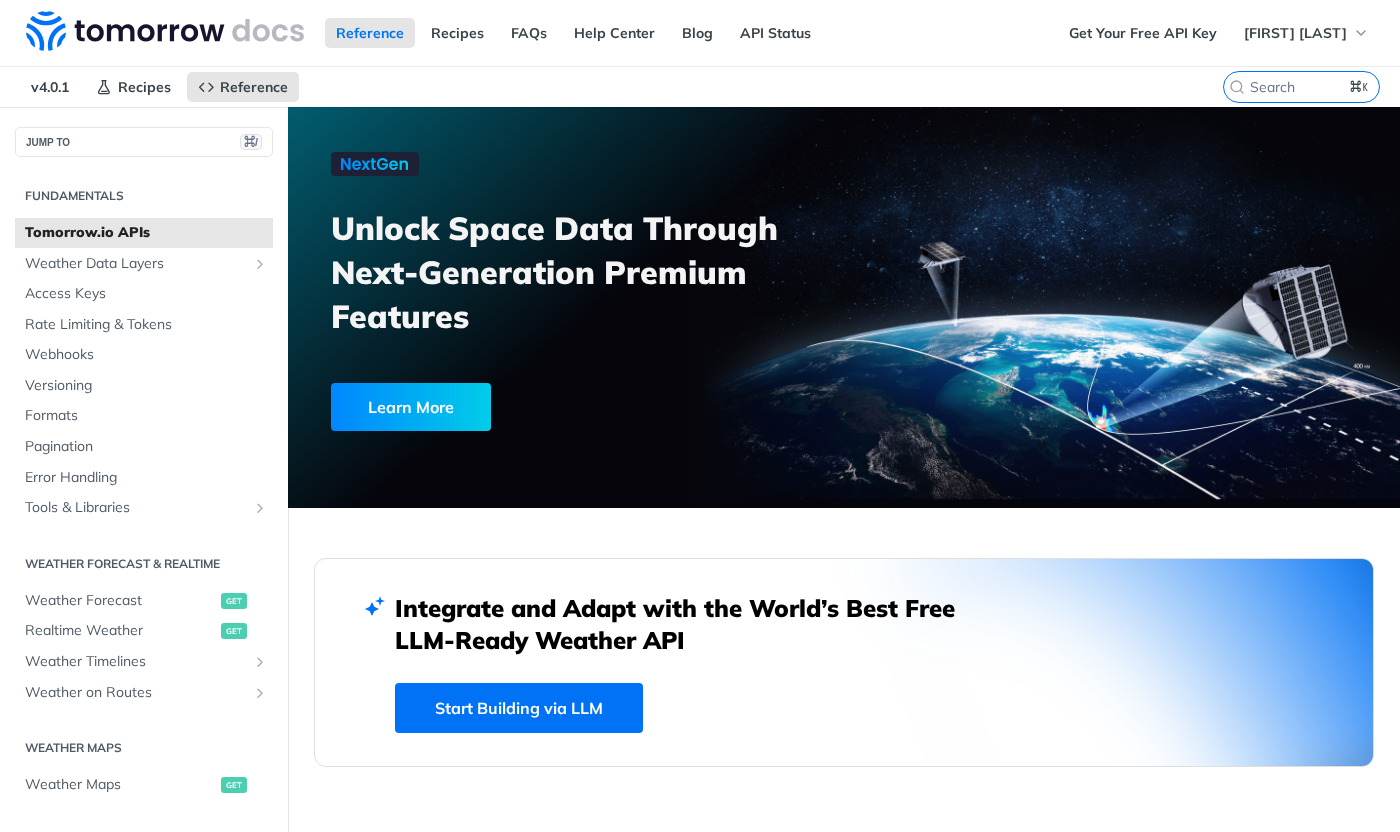 click on "JUMP TO ⌘/ Fundamentals Tomorrow.io APIs Weather Data Layers Core Probabilistic Forecasting Weather Codes Historical Advanced Precipitation Air Quality Pollen Fire Flood Soil Lightning Maritime Solar Aviation Low-Level Altitudes Wet Bulb Globe Temperature Access Keys Rate Limiting & Tokens Webhooks Versioning Formats Pagination Error Handling Tools & Libraries Postman Collection Sample Code Community Projects Weather Forecast & realtime Weather Forecast get Realtime Weather get Weather Timelines Retrieve Timelines post Weather on Routes Retrieve a Route post Weather Maps Weather Maps get Historical Weather Weather Recent History get Historical API Retrieve Historical Weather post Historical Climate Normals Retrieve Climate Normals post Tomorrow.io API Locations API List Locations get Create a Location post Retrieve a Location get Update a Location put Delete a Location delete Add Location Tags post Remove Location Tags post Insights API Templates List Insights get Create an Insight post Retrieve an Insight" at bounding box center (700, 2699) 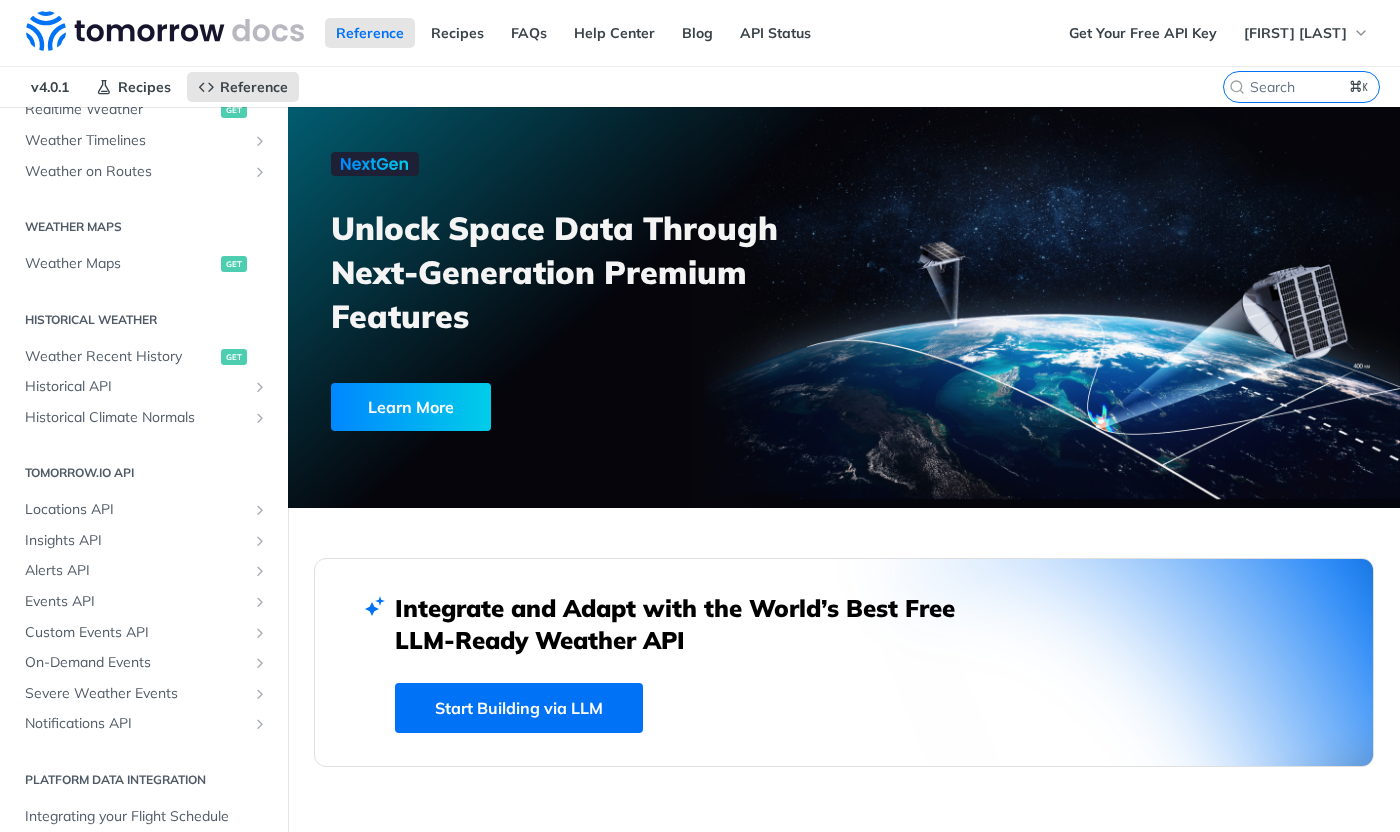 scroll, scrollTop: 527, scrollLeft: 0, axis: vertical 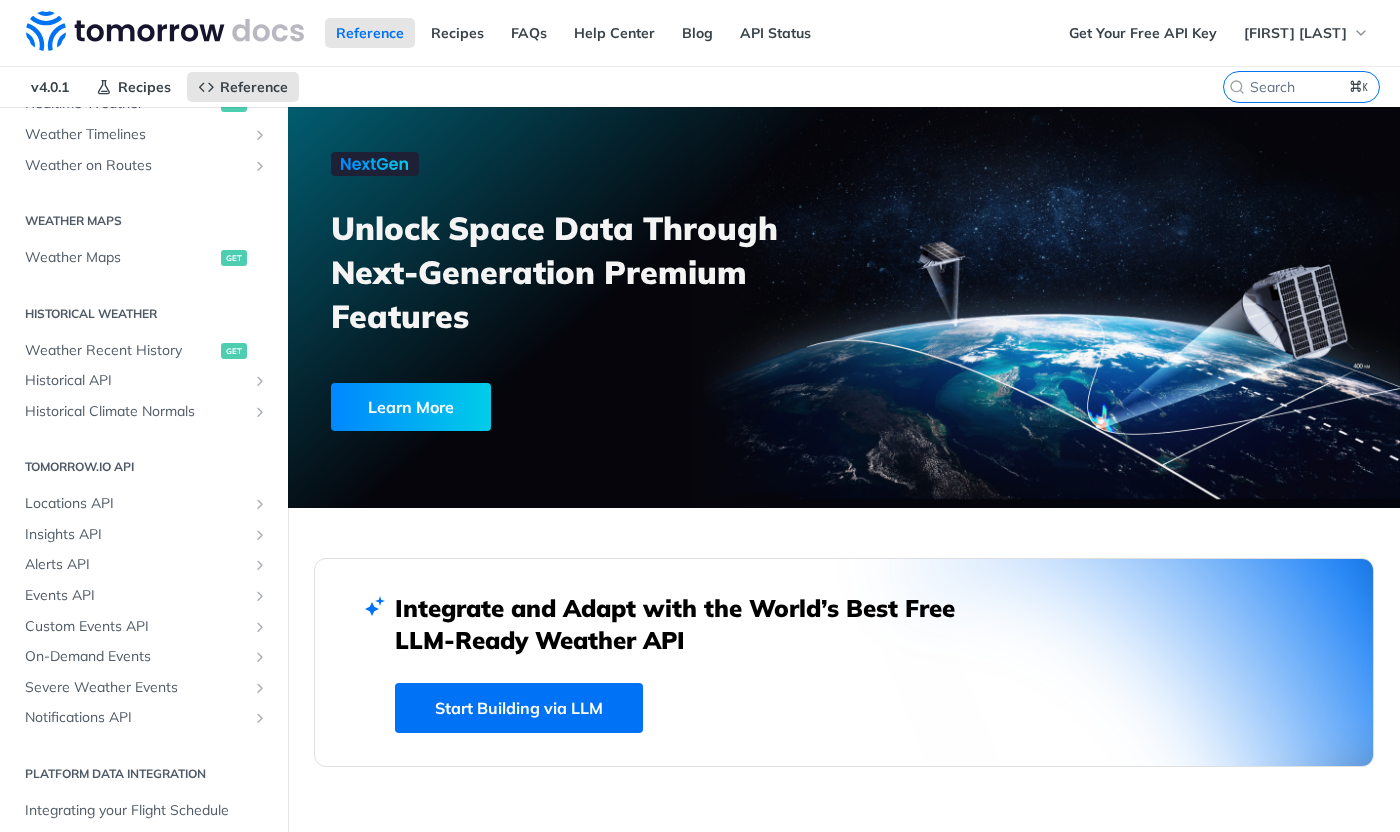 click 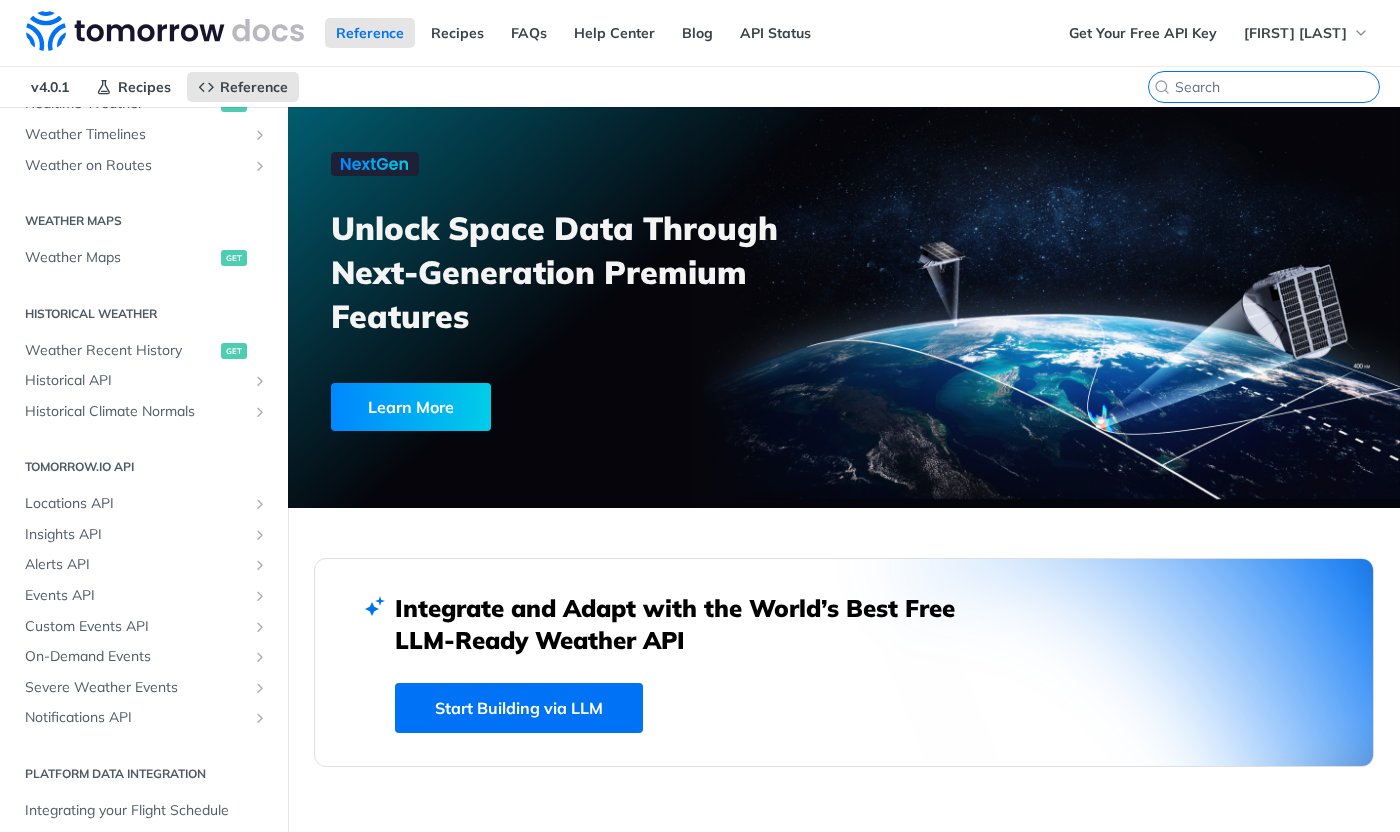 click on "⌘K" at bounding box center (1277, 87) 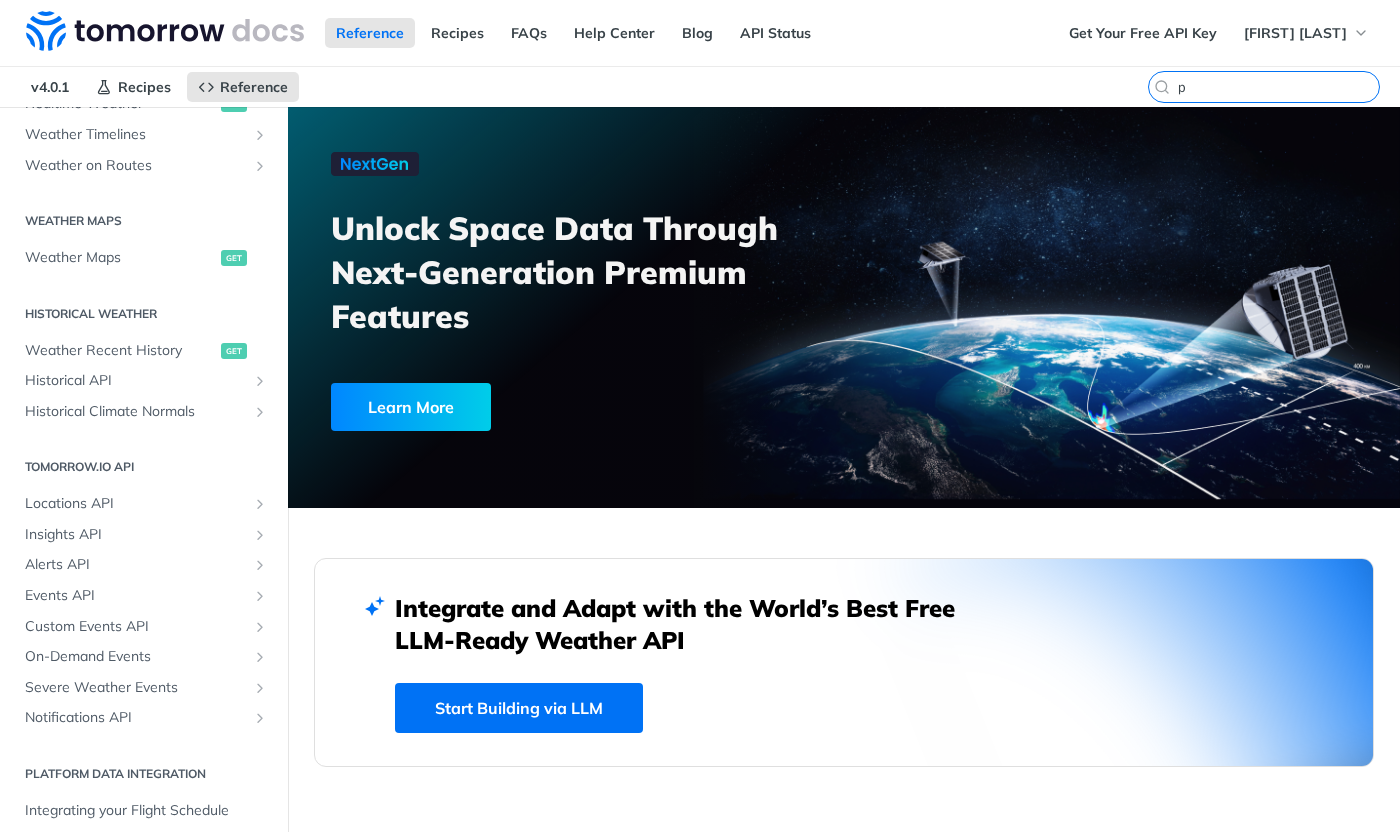 type on "ぽ" 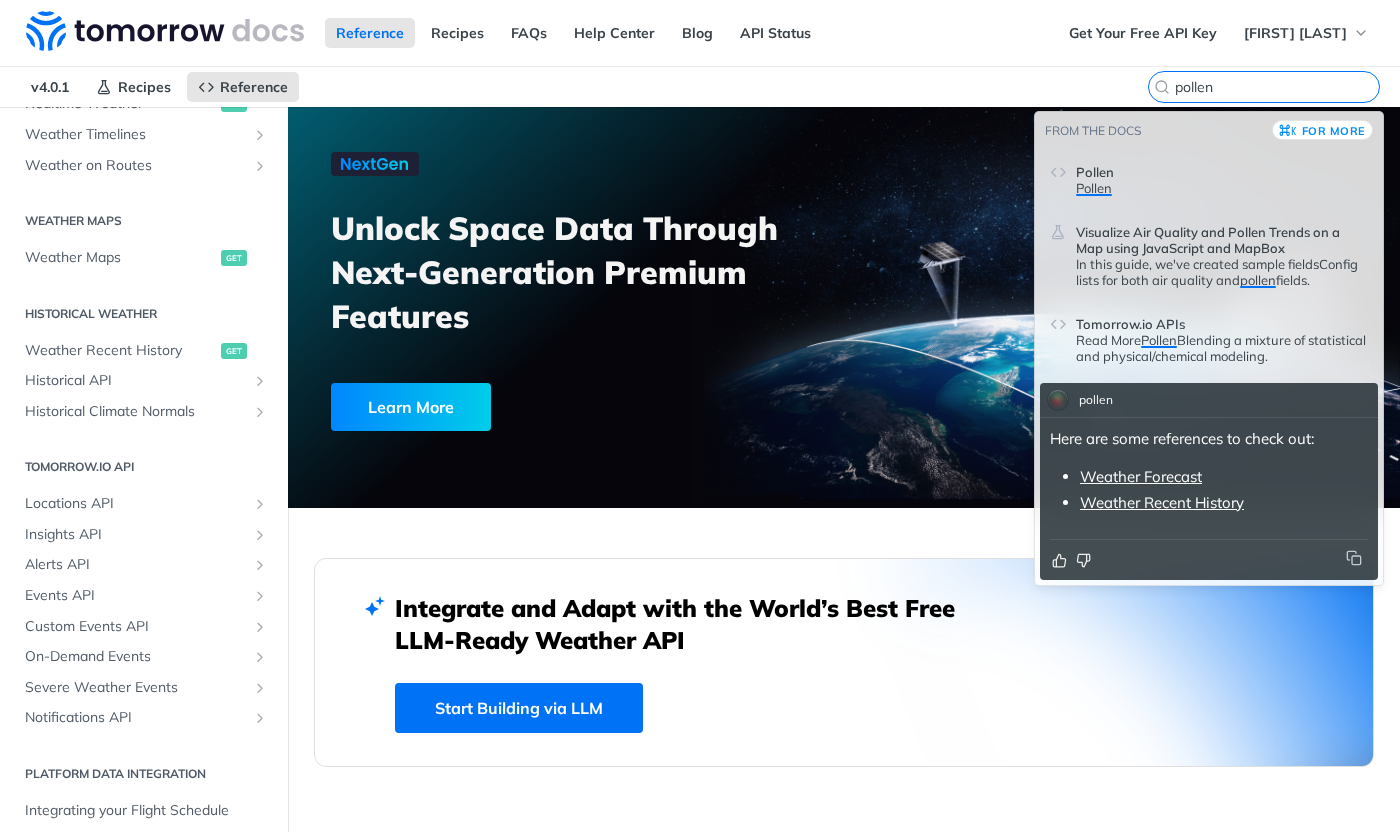 type on "pollen" 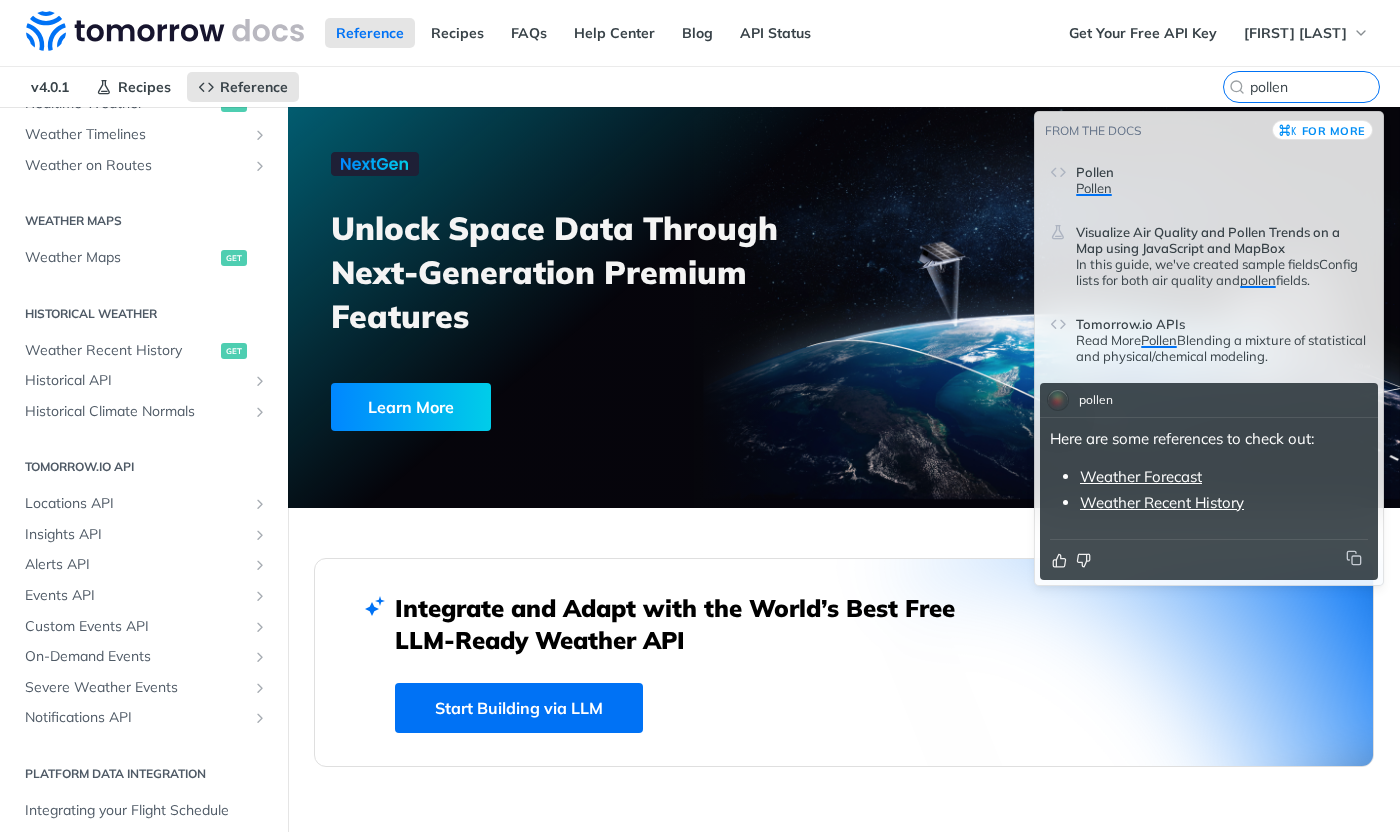 click on "Pollen" at bounding box center [1094, 188] 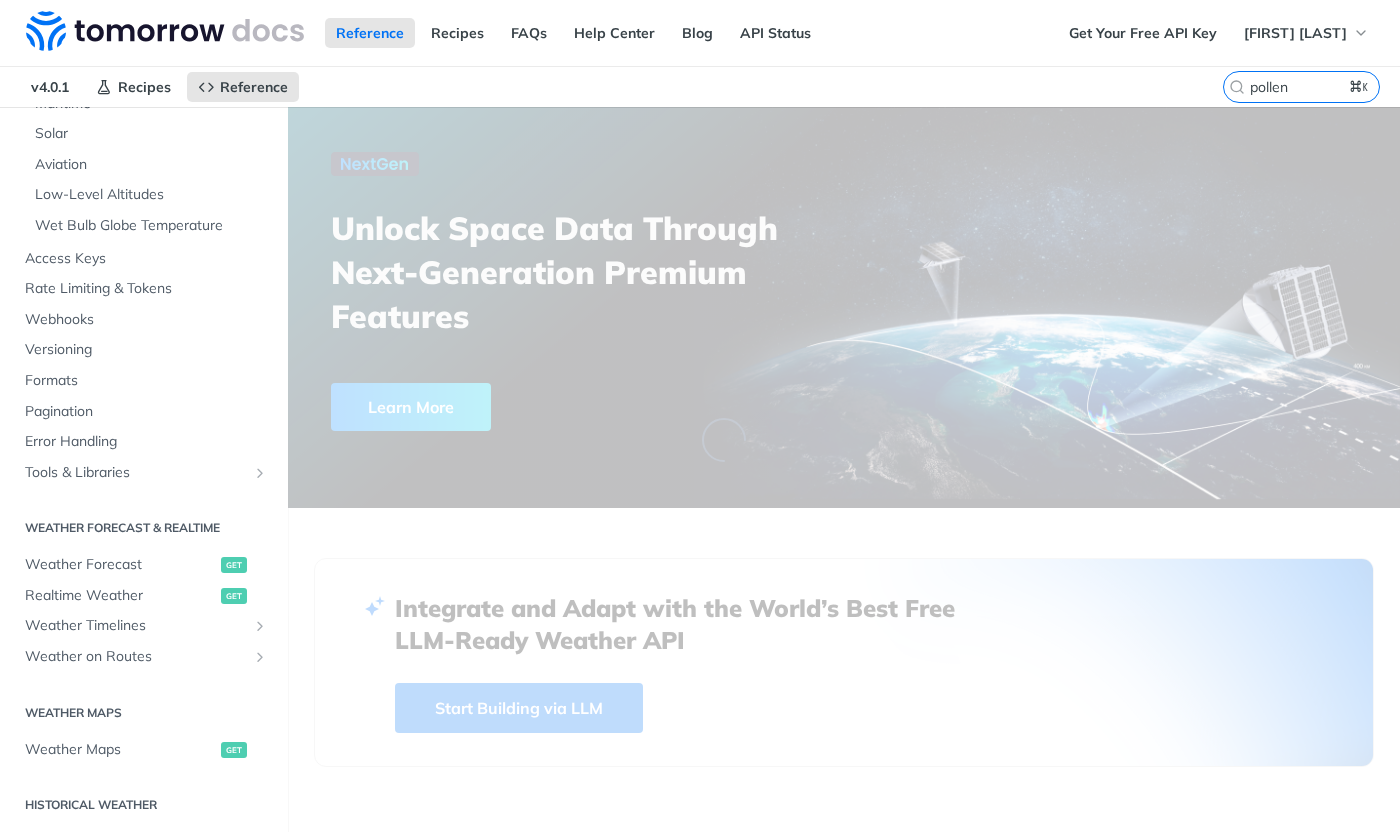scroll, scrollTop: 1019, scrollLeft: 0, axis: vertical 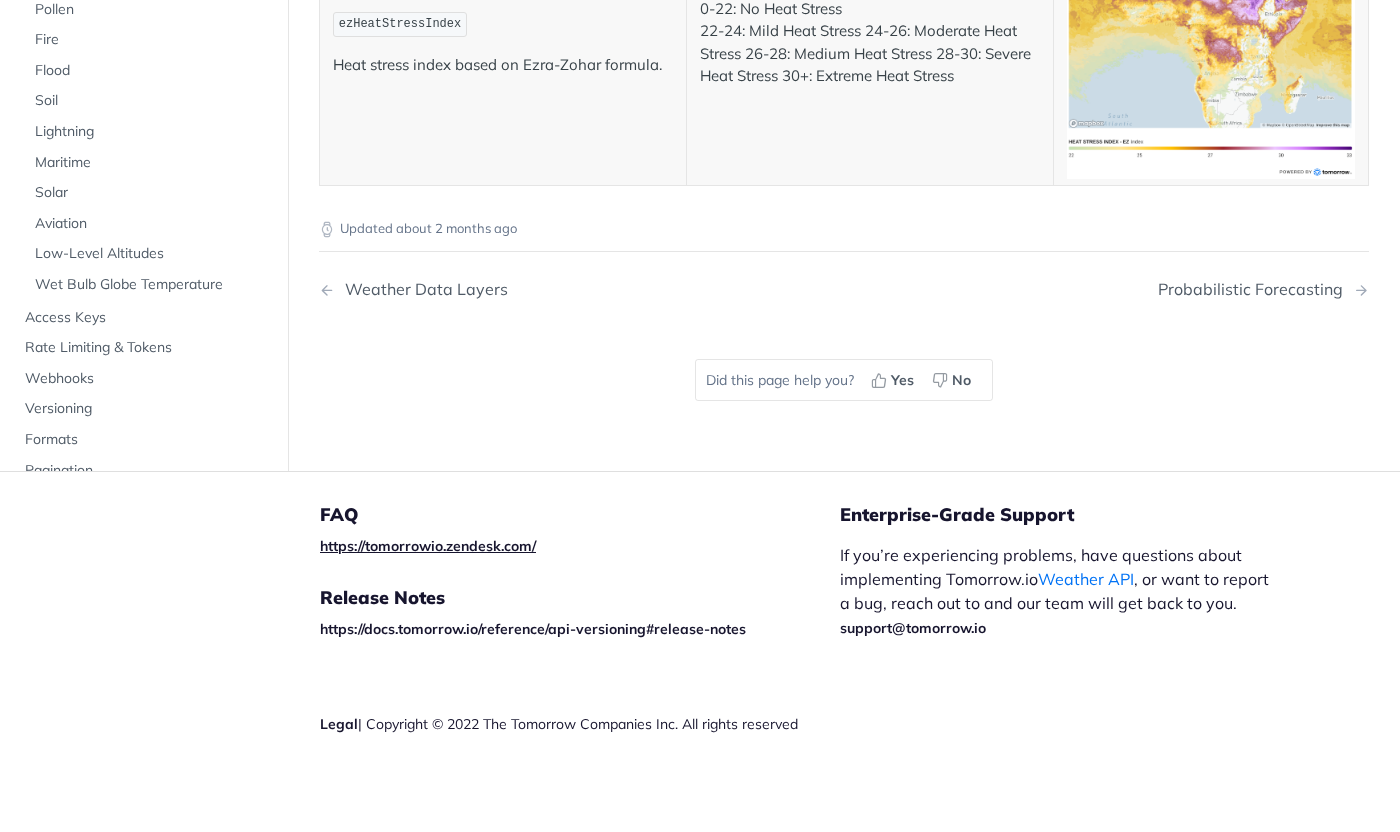 click on "https://tomorrowio.zendesk.com/" at bounding box center (428, 546) 